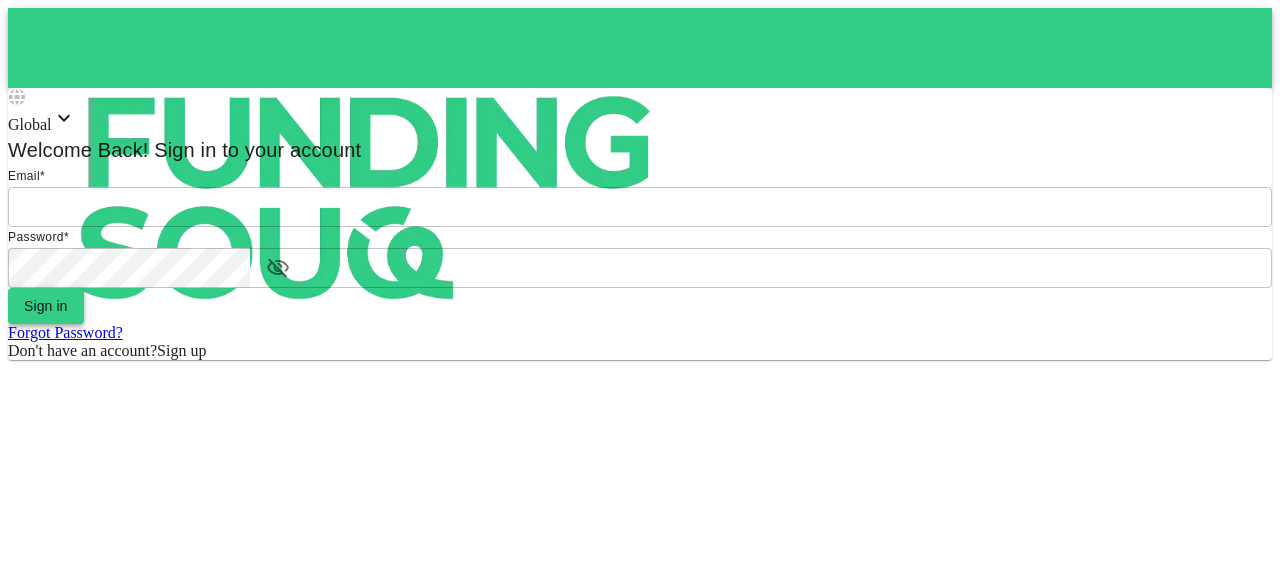 scroll, scrollTop: 0, scrollLeft: 0, axis: both 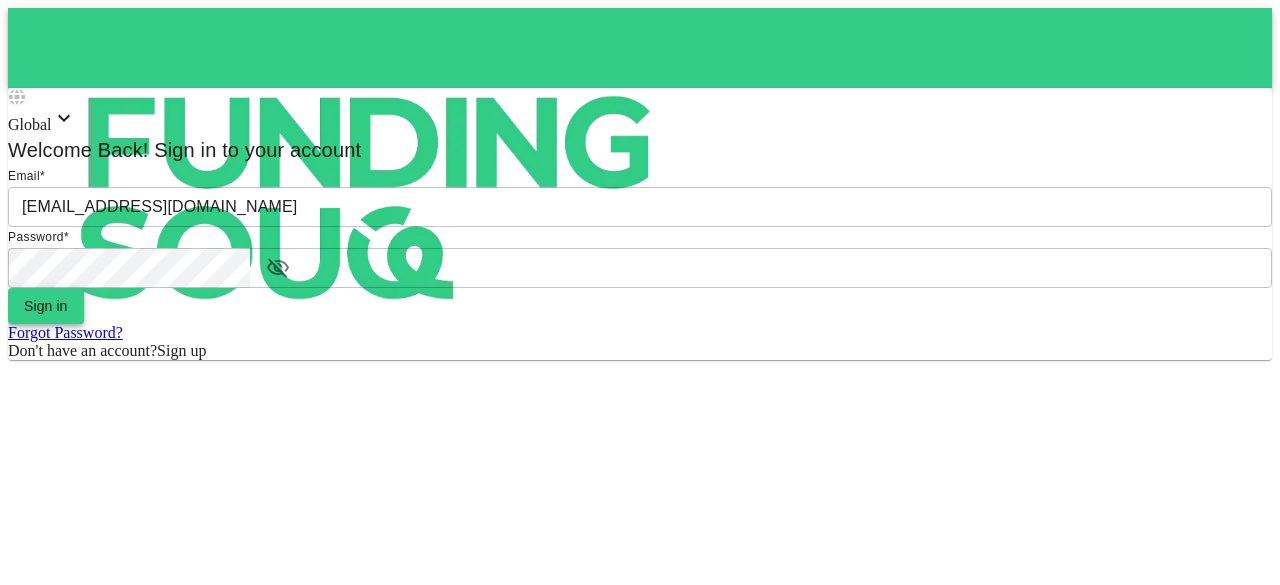 click on "Sign in" at bounding box center (46, 306) 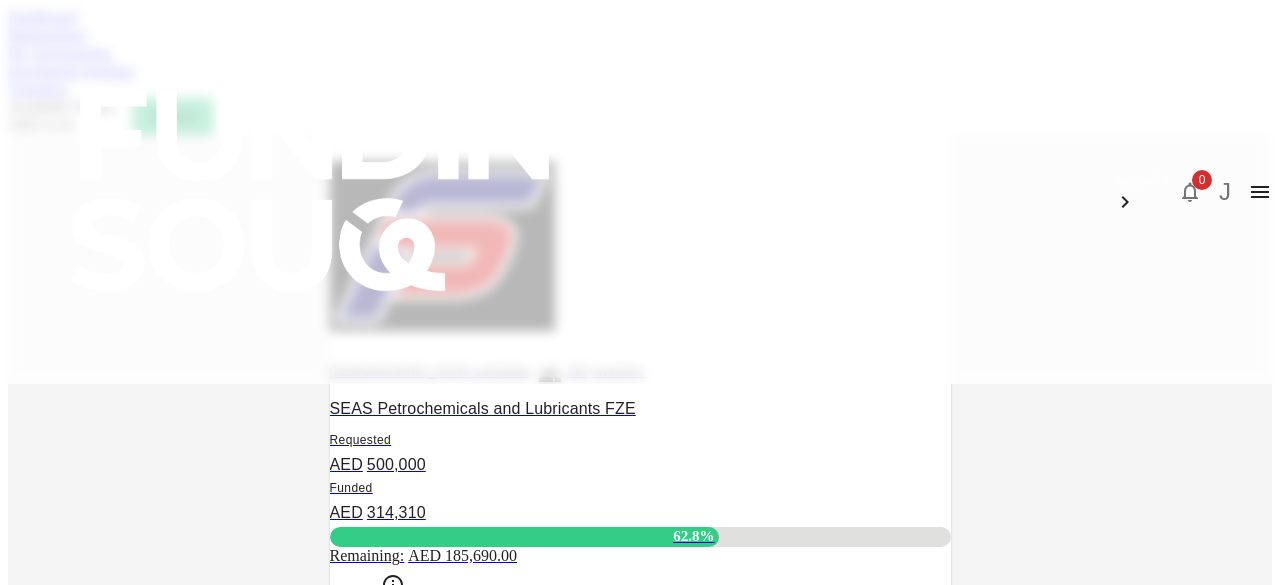 click at bounding box center (442, 246) 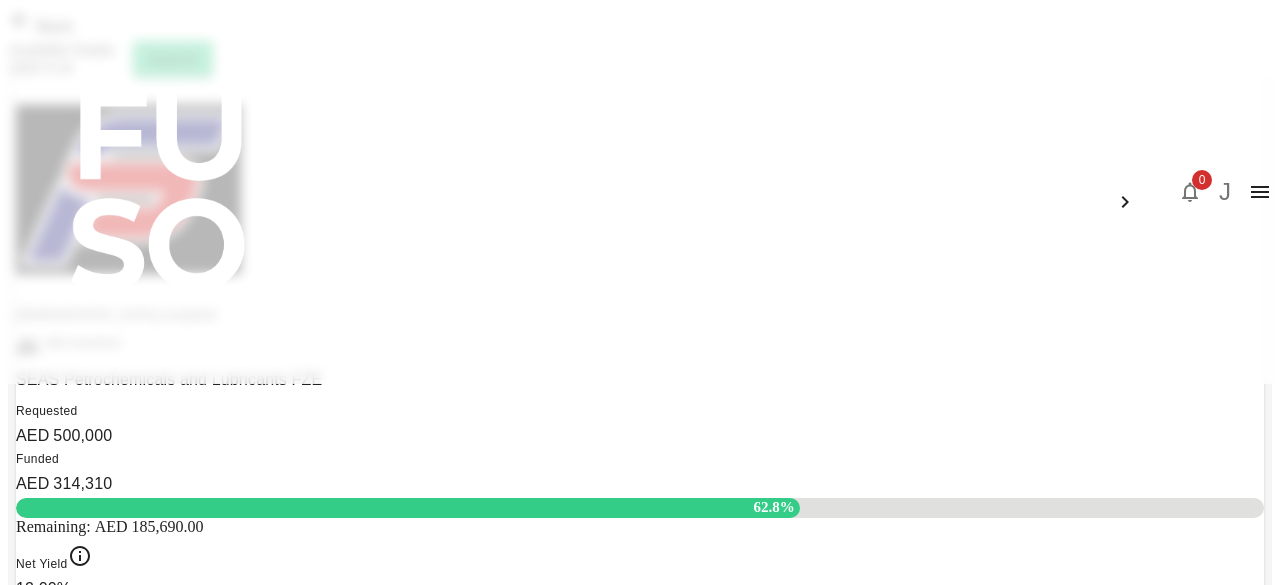 scroll, scrollTop: 0, scrollLeft: 0, axis: both 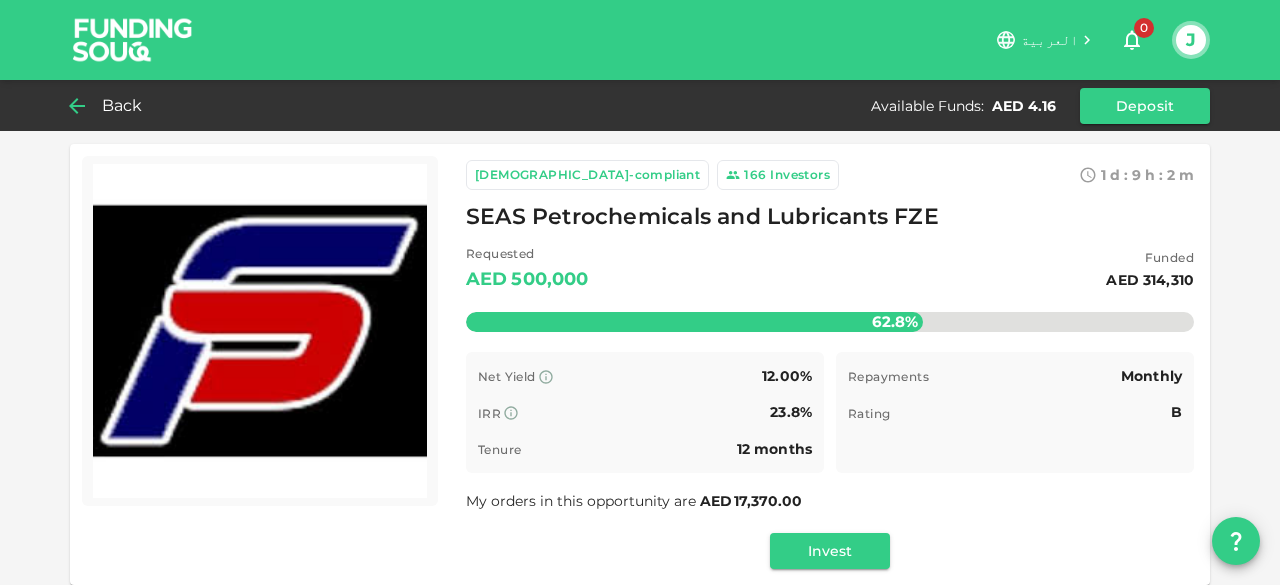 click on "Back" at bounding box center (122, 106) 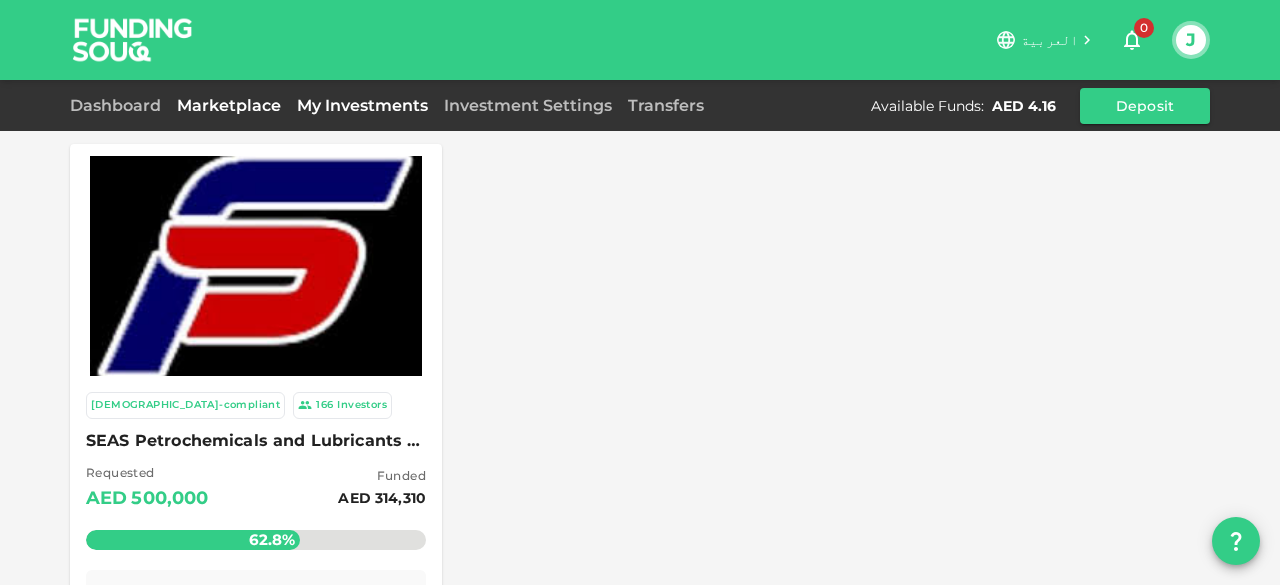 click on "My Investments" at bounding box center [362, 105] 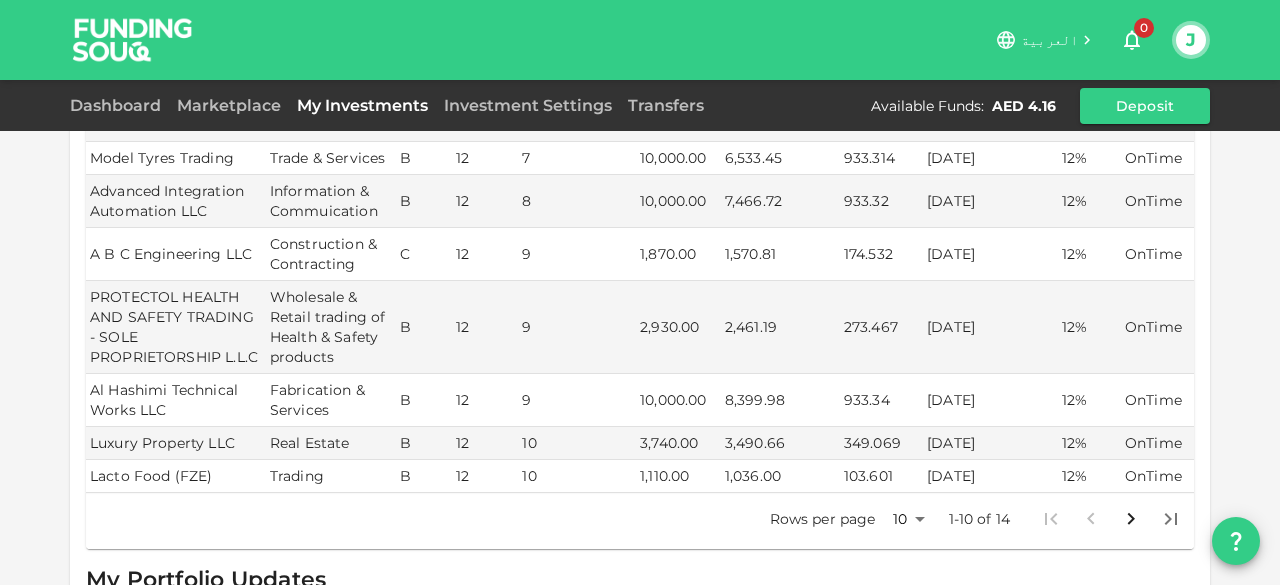 scroll, scrollTop: 736, scrollLeft: 0, axis: vertical 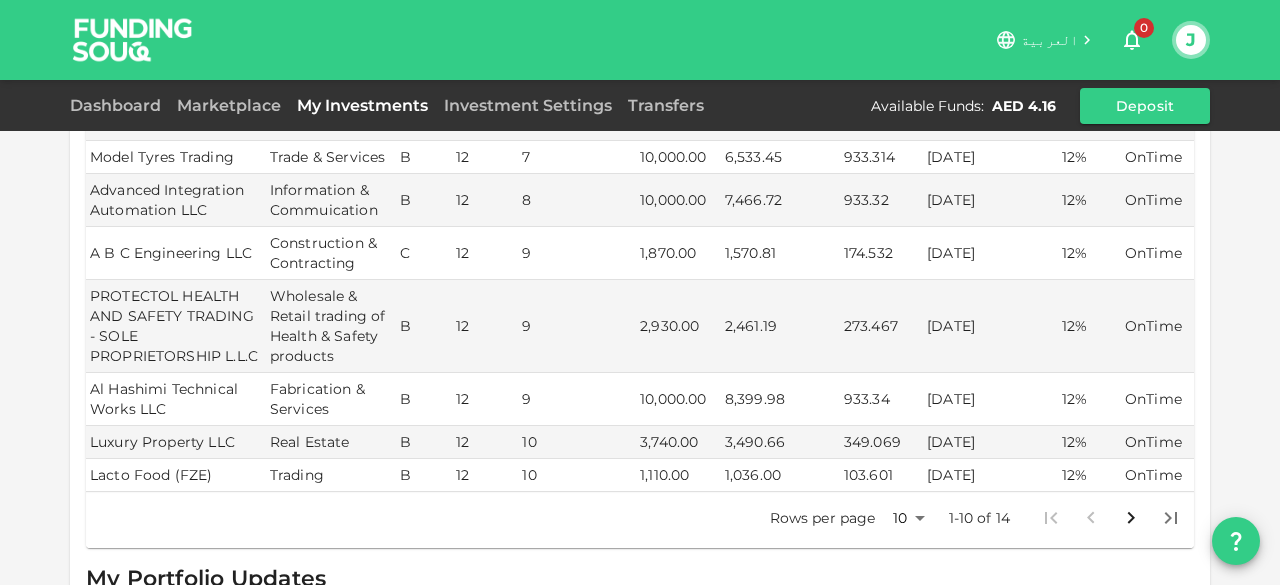 click 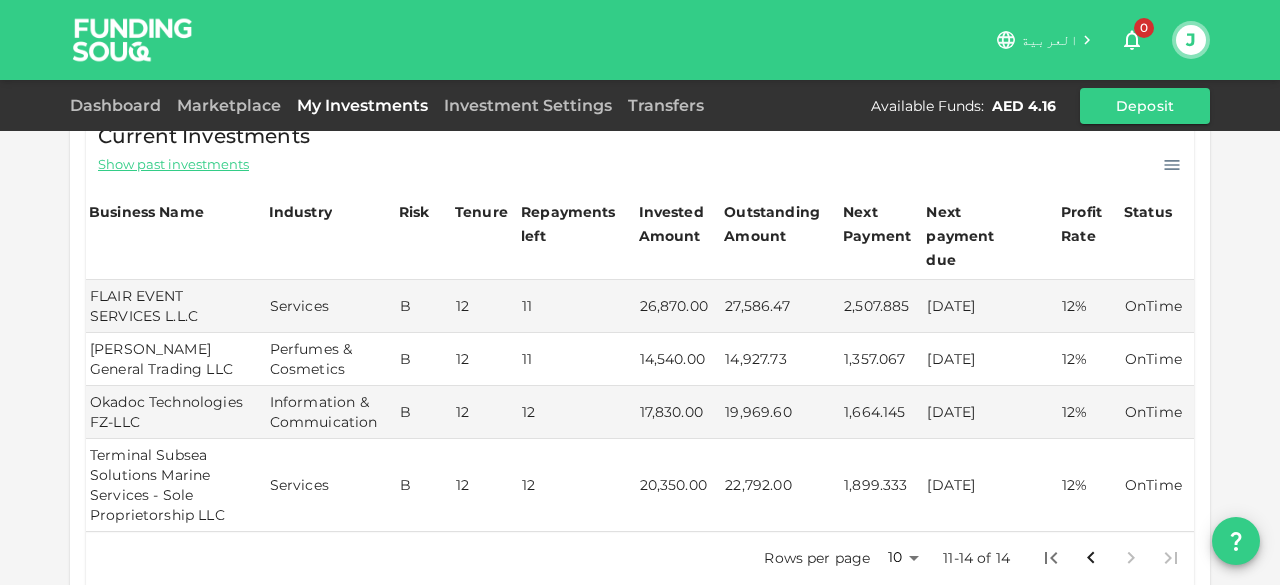 scroll, scrollTop: 399, scrollLeft: 0, axis: vertical 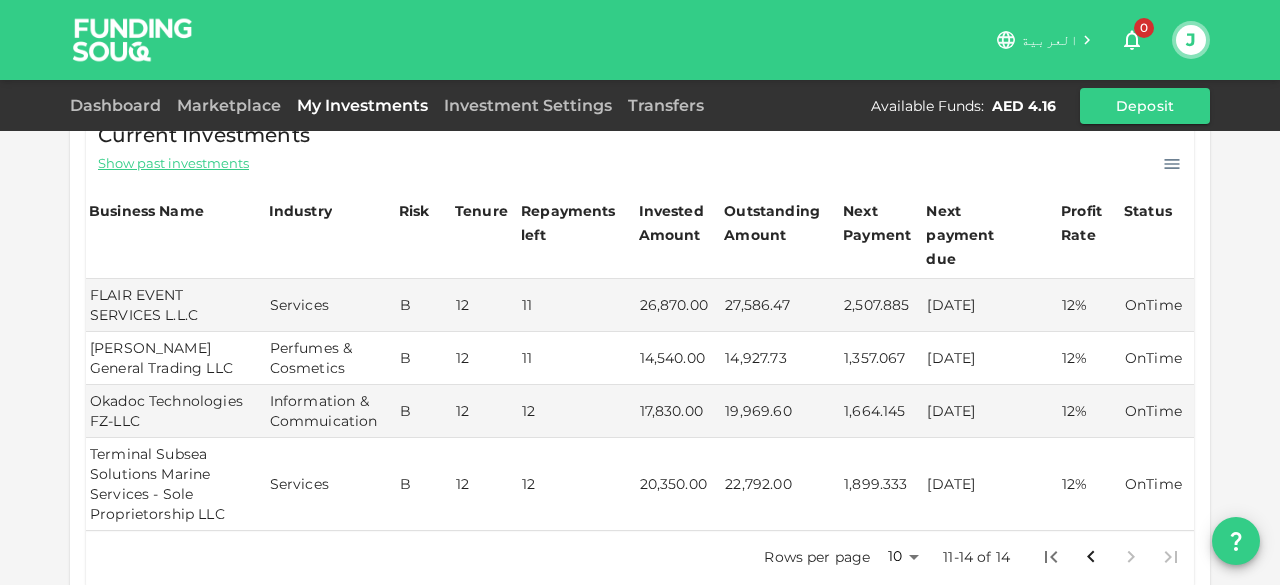 click 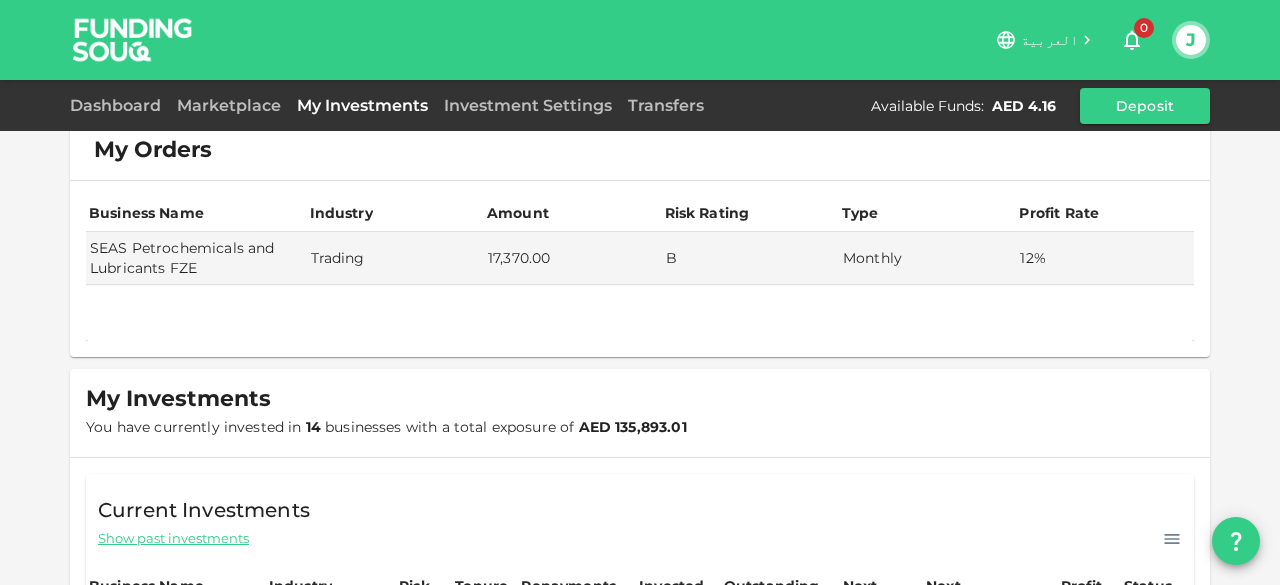 scroll, scrollTop: 0, scrollLeft: 0, axis: both 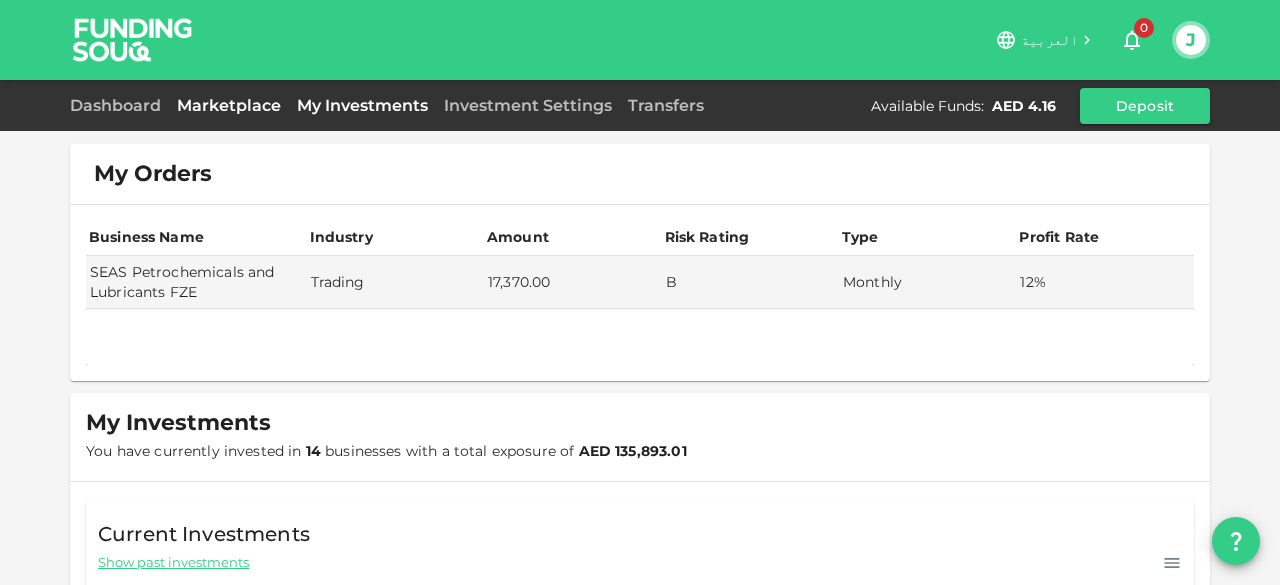 click on "Marketplace" at bounding box center (229, 105) 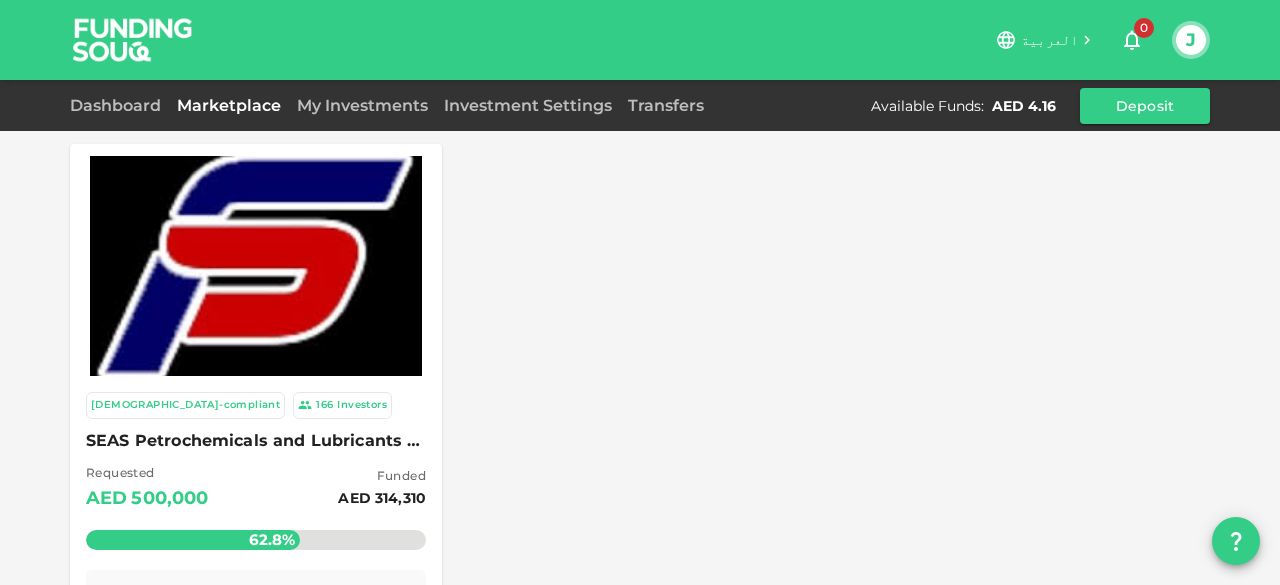 click at bounding box center [256, 266] 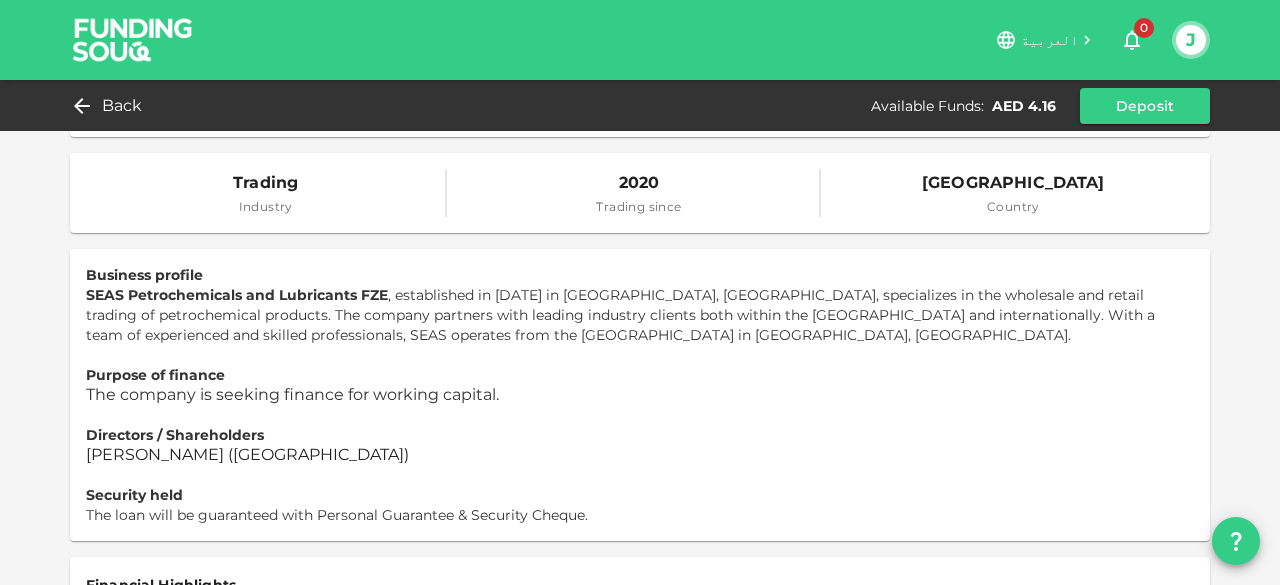 scroll, scrollTop: 451, scrollLeft: 0, axis: vertical 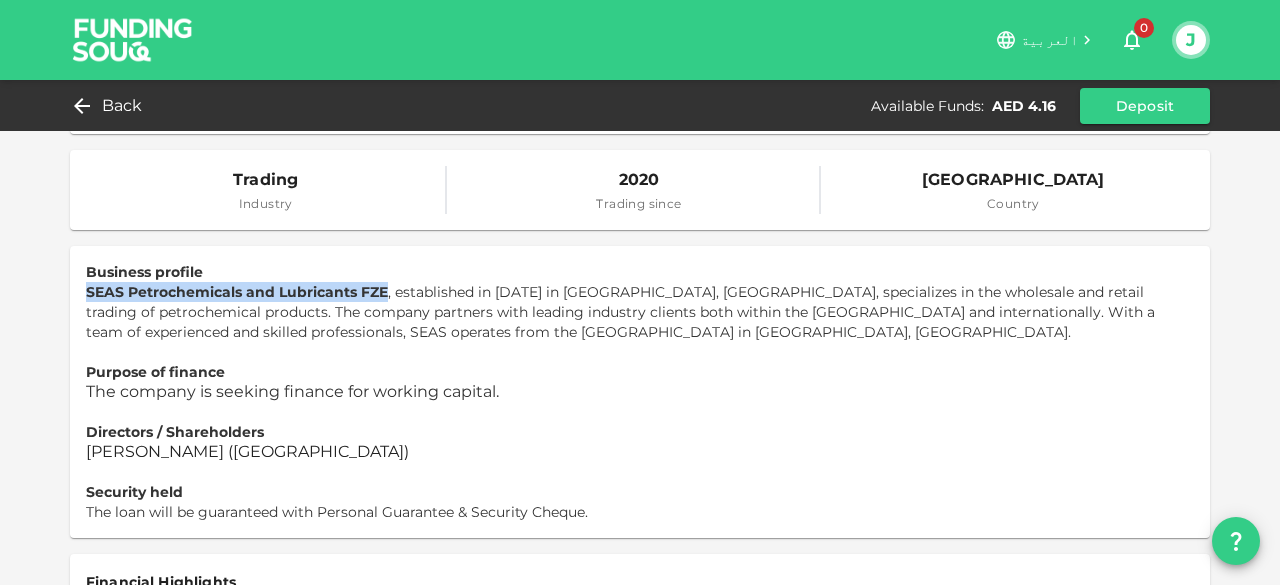 drag, startPoint x: 78, startPoint y: 293, endPoint x: 377, endPoint y: 292, distance: 299.00168 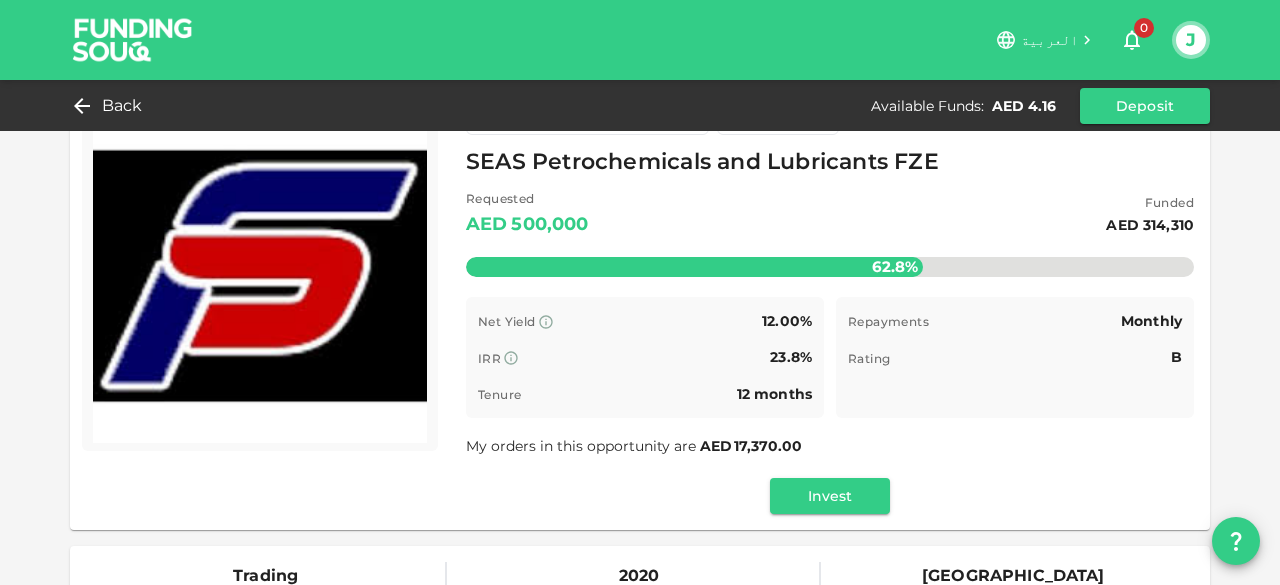 scroll, scrollTop: 0, scrollLeft: 0, axis: both 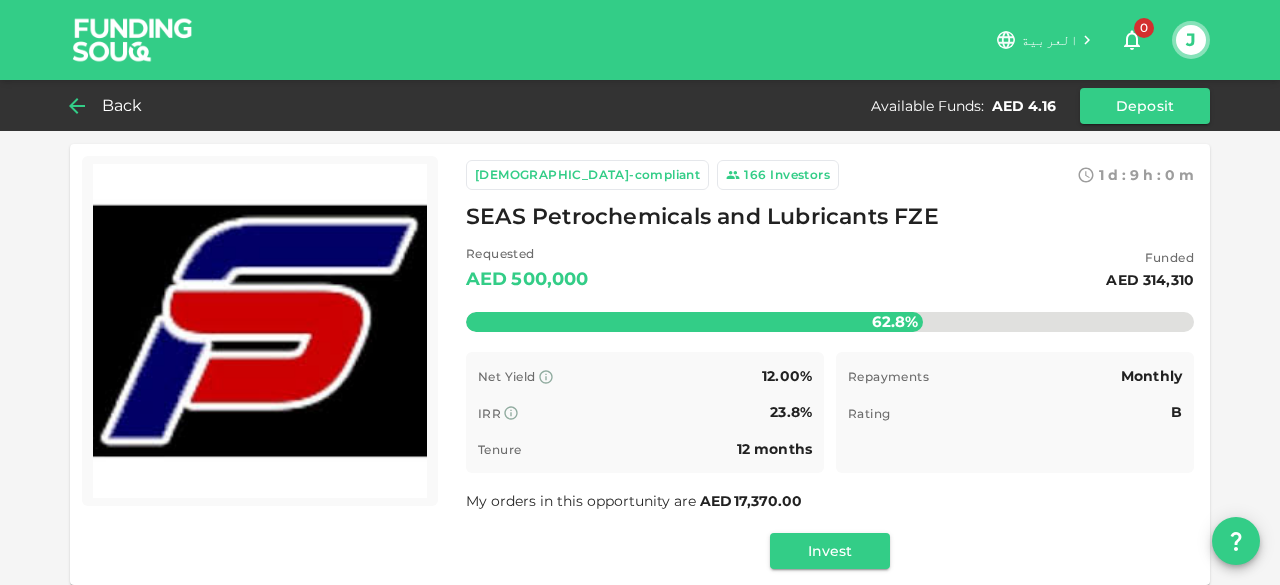 click on "Back" at bounding box center [122, 106] 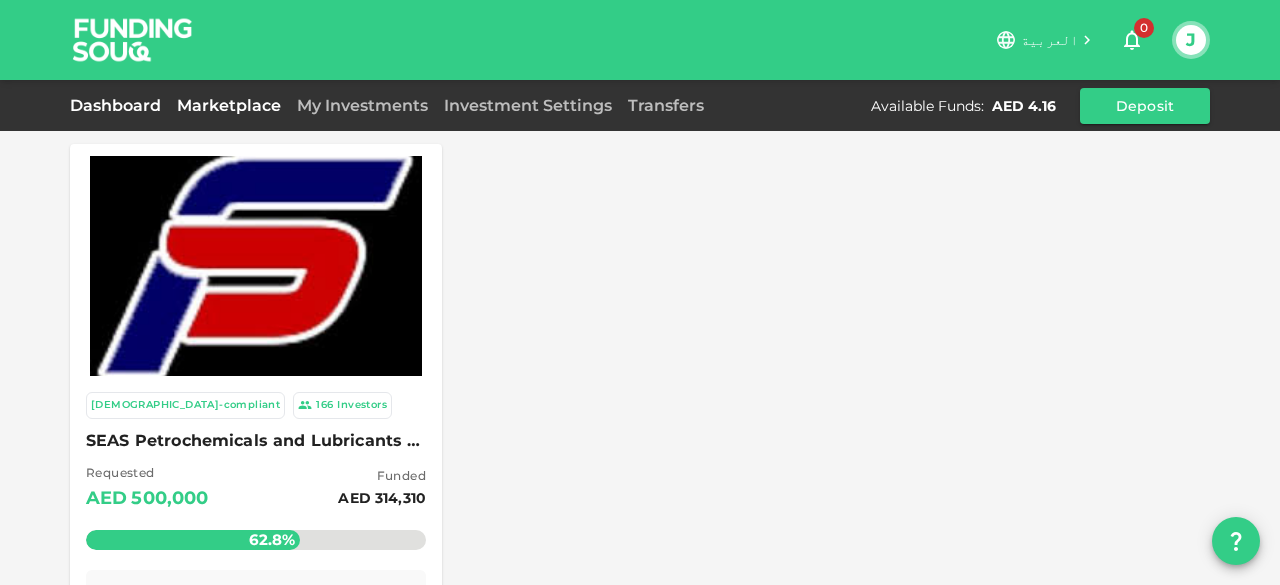 click on "Dashboard" at bounding box center [119, 105] 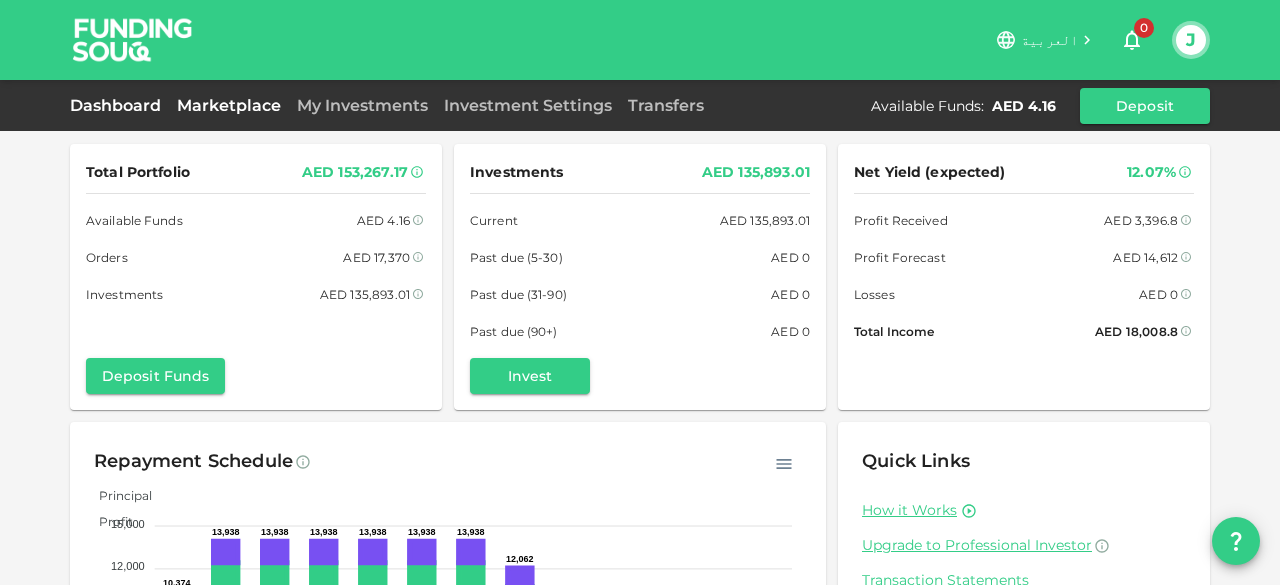 click on "Marketplace" at bounding box center [229, 105] 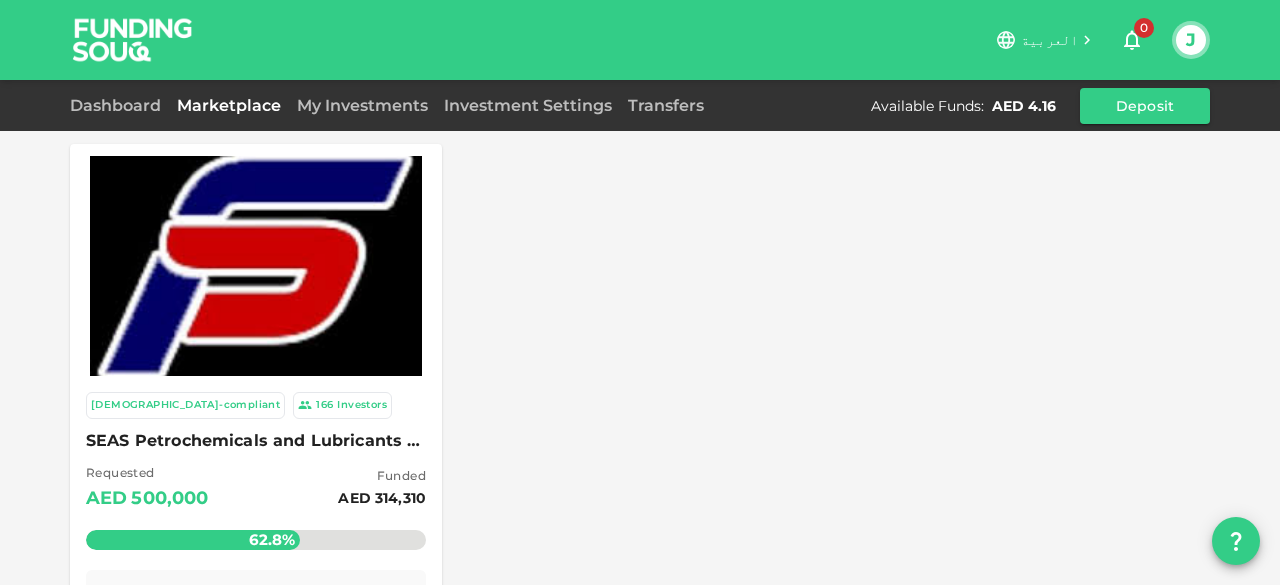 click at bounding box center [256, 266] 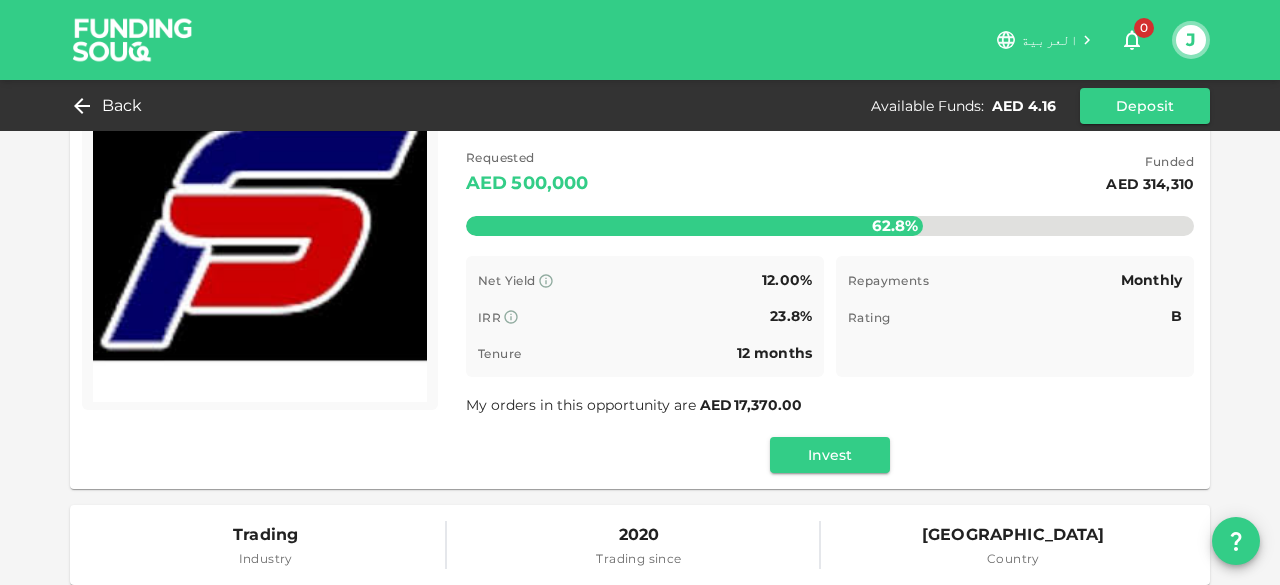 scroll, scrollTop: 0, scrollLeft: 0, axis: both 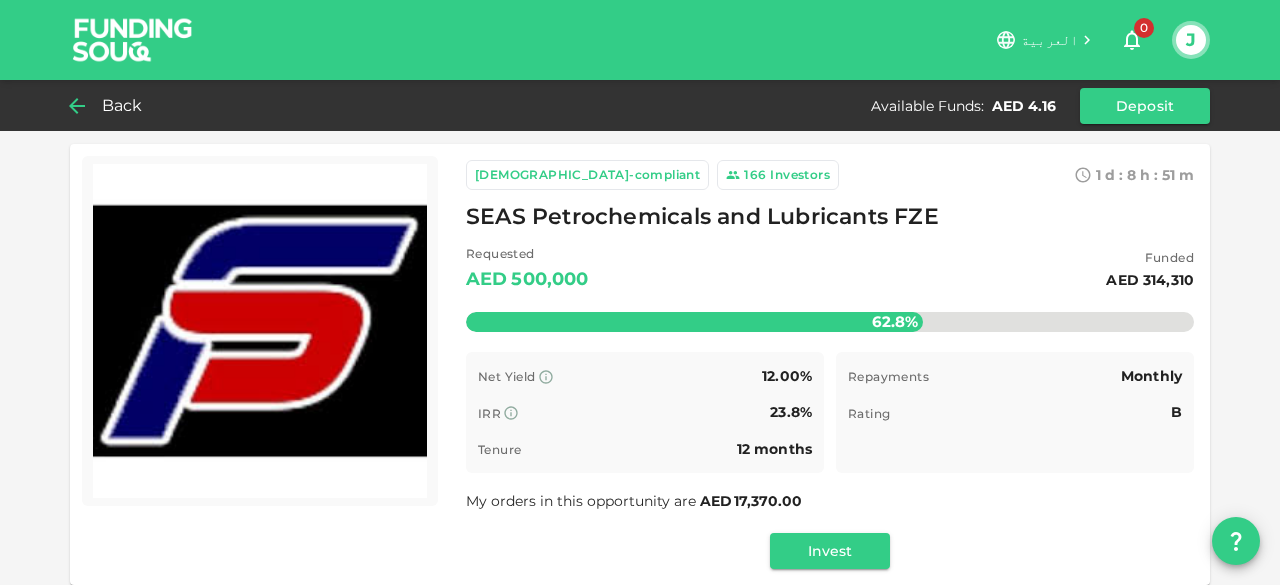 click on "Back" at bounding box center (122, 106) 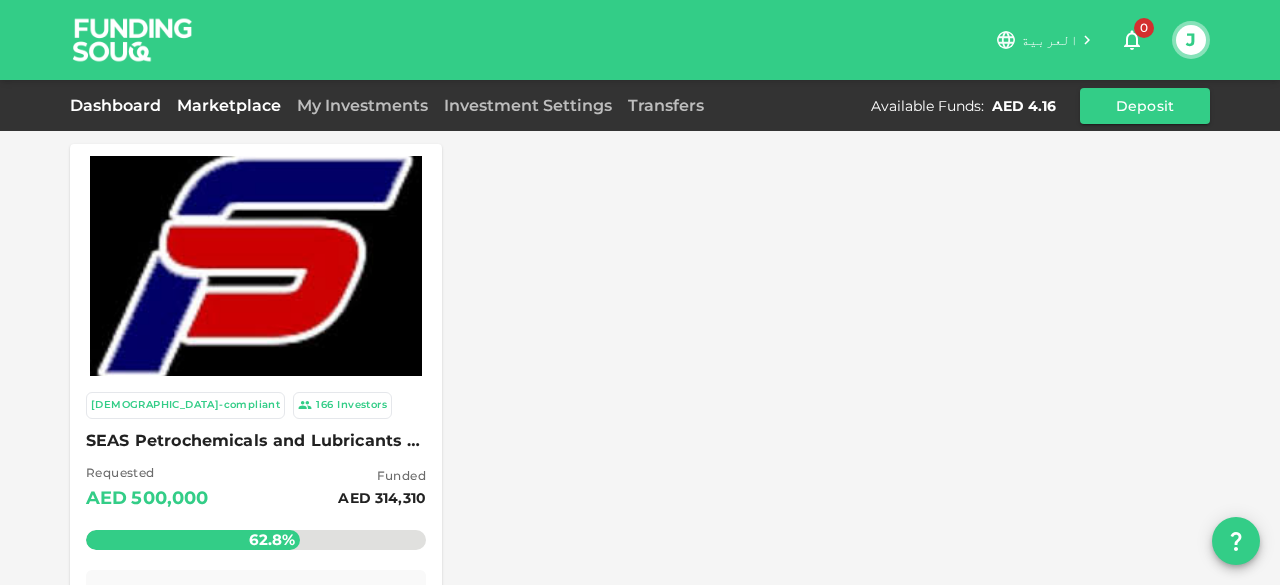 click on "Dashboard" at bounding box center (119, 105) 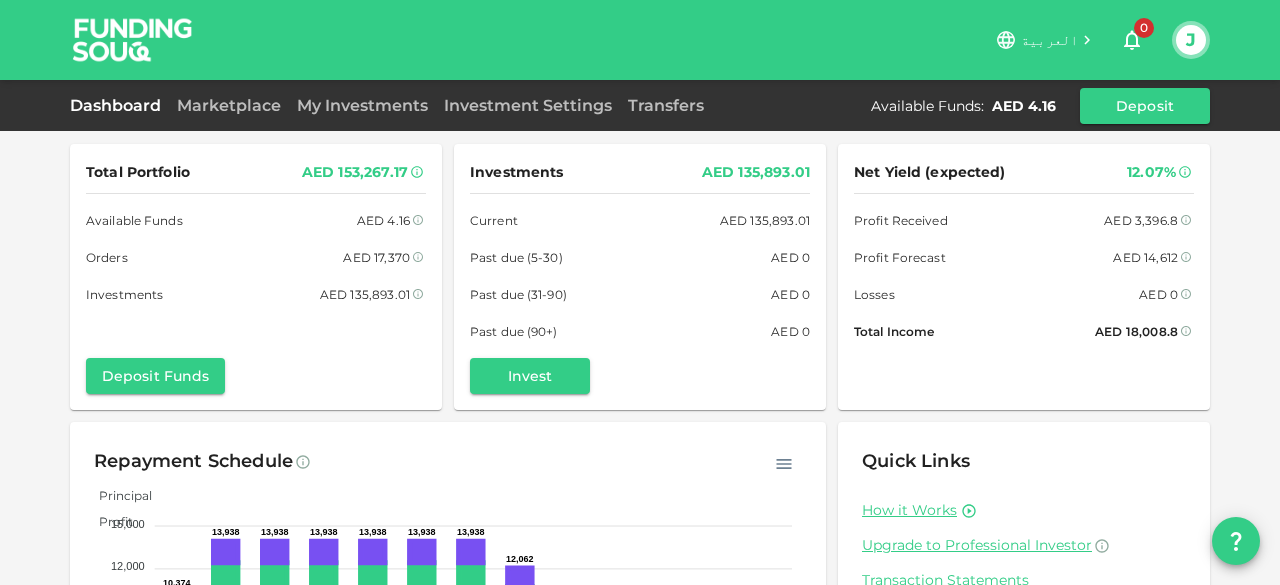 click on "Marketplace" at bounding box center (229, 106) 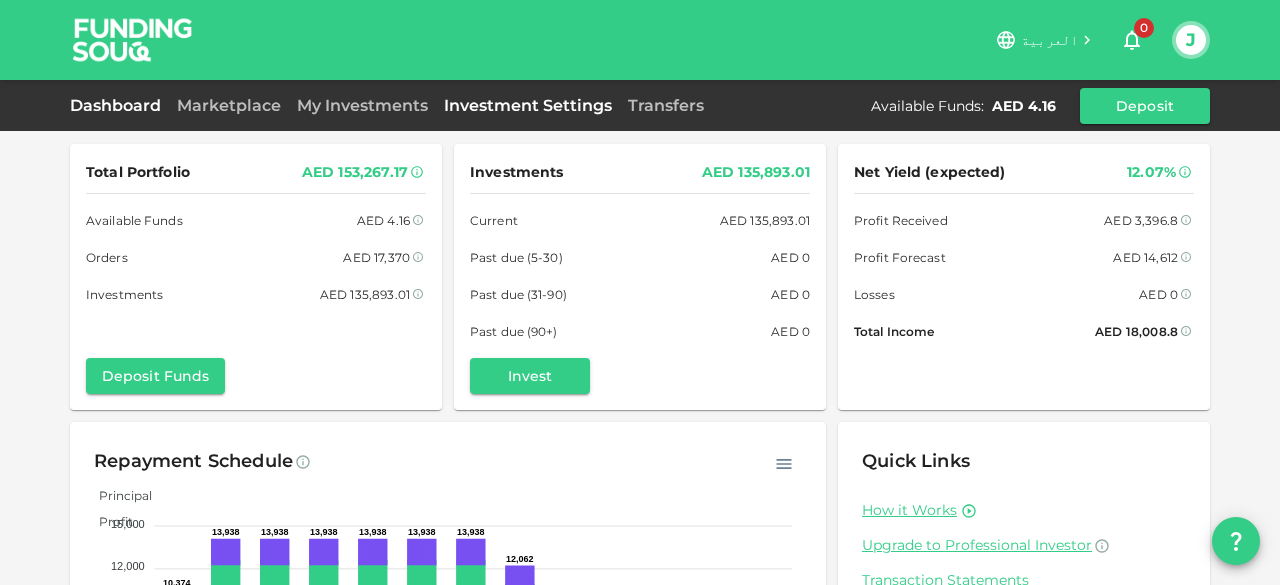 click on "Investment Settings" at bounding box center [528, 105] 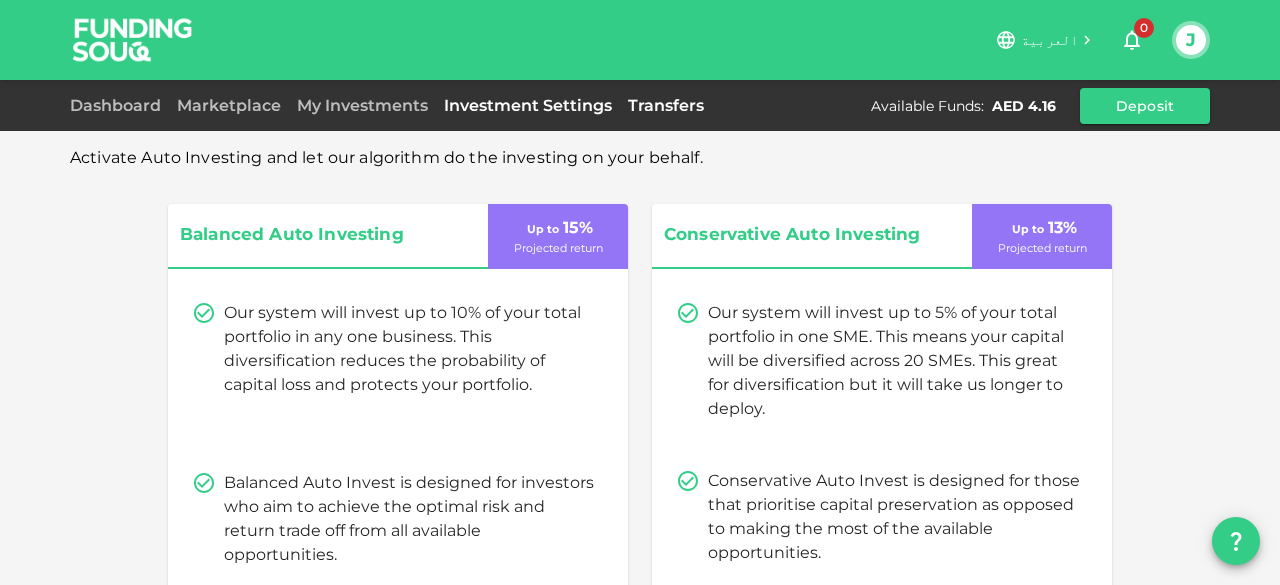 click on "Transfers" at bounding box center (666, 105) 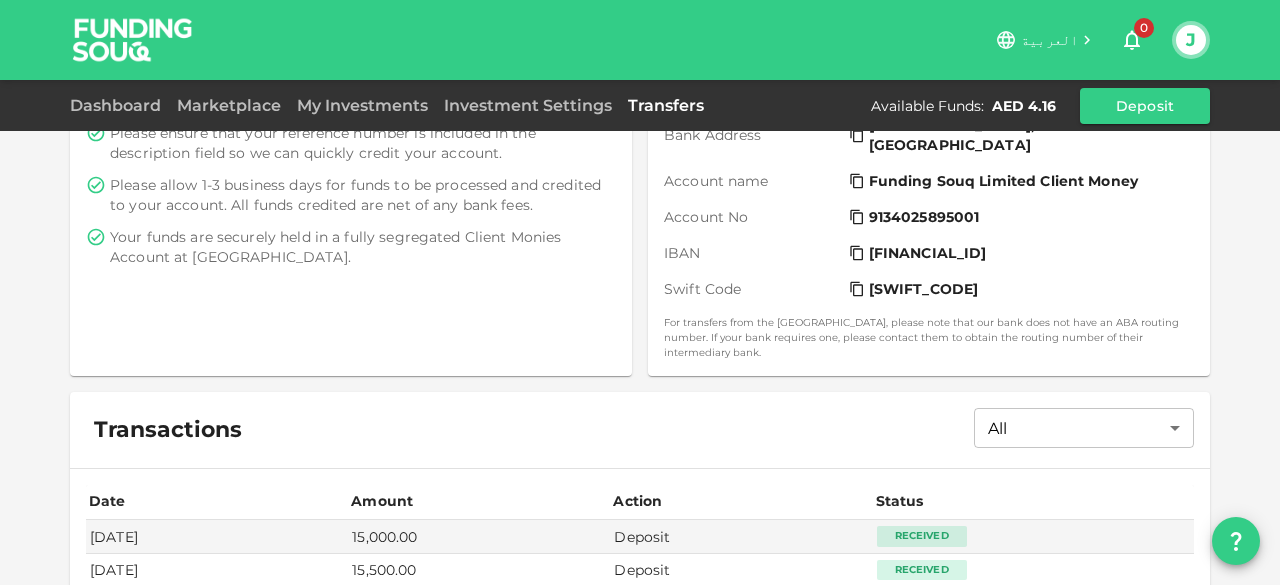 scroll, scrollTop: 638, scrollLeft: 0, axis: vertical 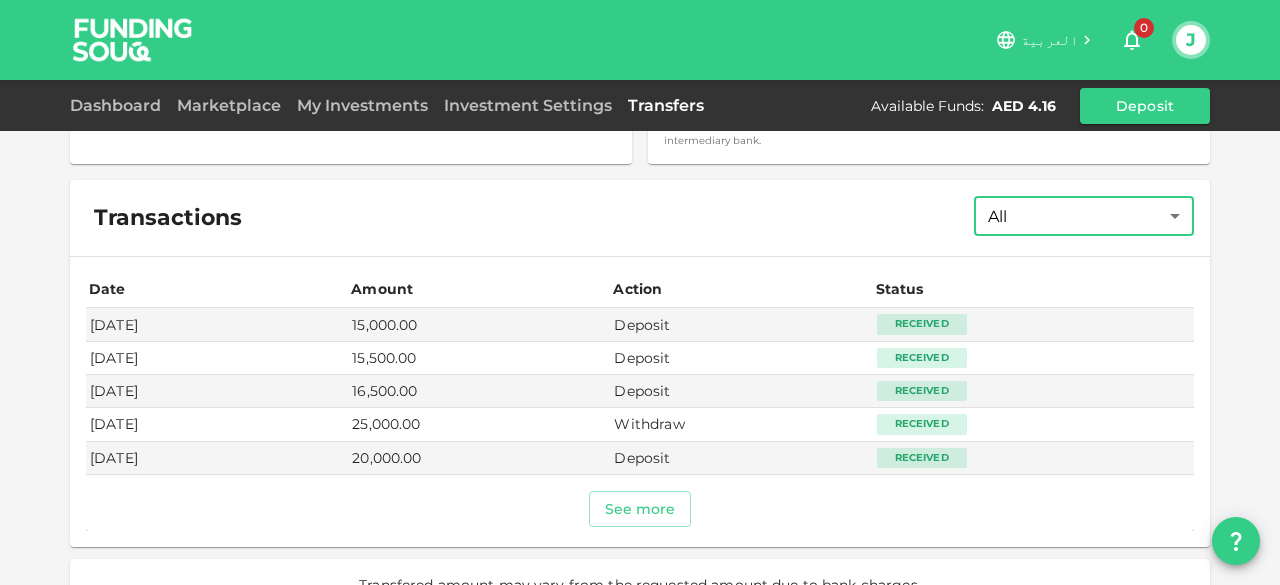 click on "العربية 0 J Dashboard Marketplace My Investments Investment Settings Transfers Available Funds : AED   4.16 Deposit Deposit Withdraw   Deposit Notification   Please enter the amount you have or plan to transfer here.   Amount * Amount Amount Notify   Deposit Instructions   Deposit money into your Funding Souq account by making an online bank transfer to Funding Souq from your
nominated bank account. Please follow the below details:   Please ensure that your reference number is included in the description field so we can quickly credit
your account.   Please allow 1-3 business days for funds to be processed and credited to your account. All funds
credited are net of any bank fees.   Your funds are securely held in a fully segregated Client Monies Account at United Arab Bank.   Deposit Info   Your deposit reference   Reference   I-IN-233901   Bank Name   HSBC Bank Middle East Limited, Dubai   Account name   Mohioddin Junaid     Bank Name" at bounding box center [640, 292] 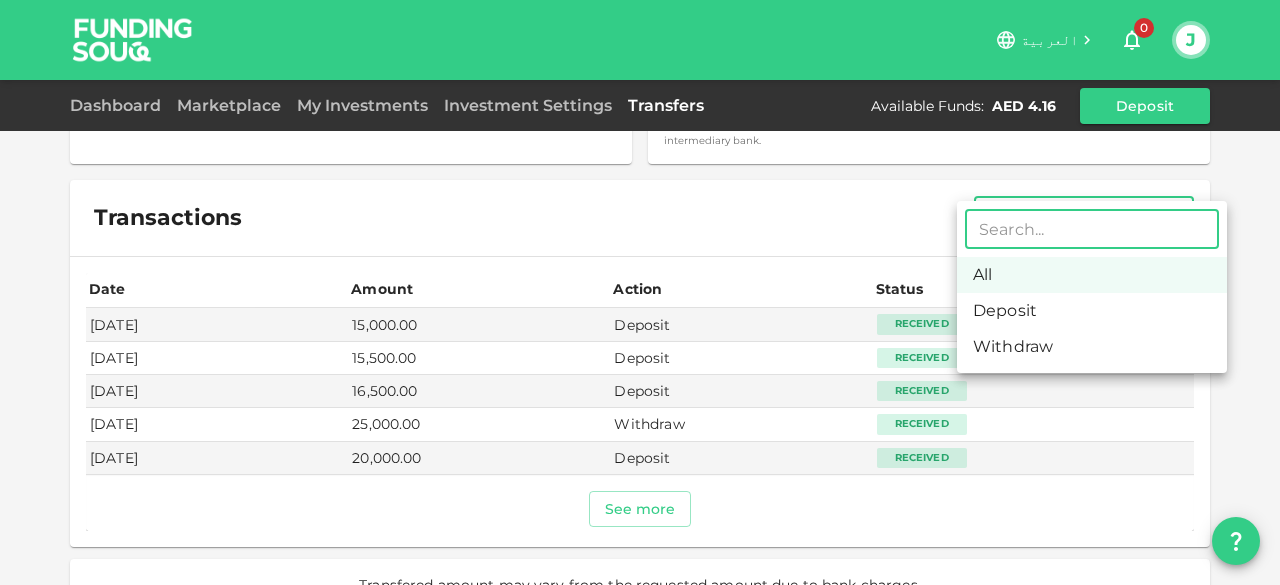 click on "Deposit" at bounding box center (1092, 311) 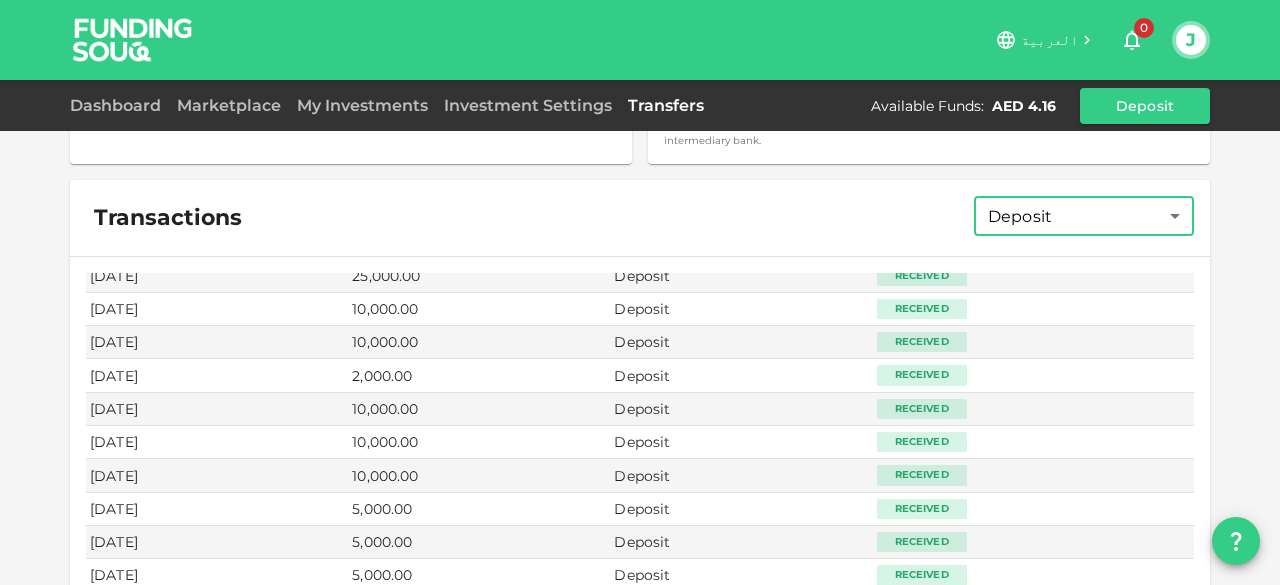 scroll, scrollTop: 185, scrollLeft: 0, axis: vertical 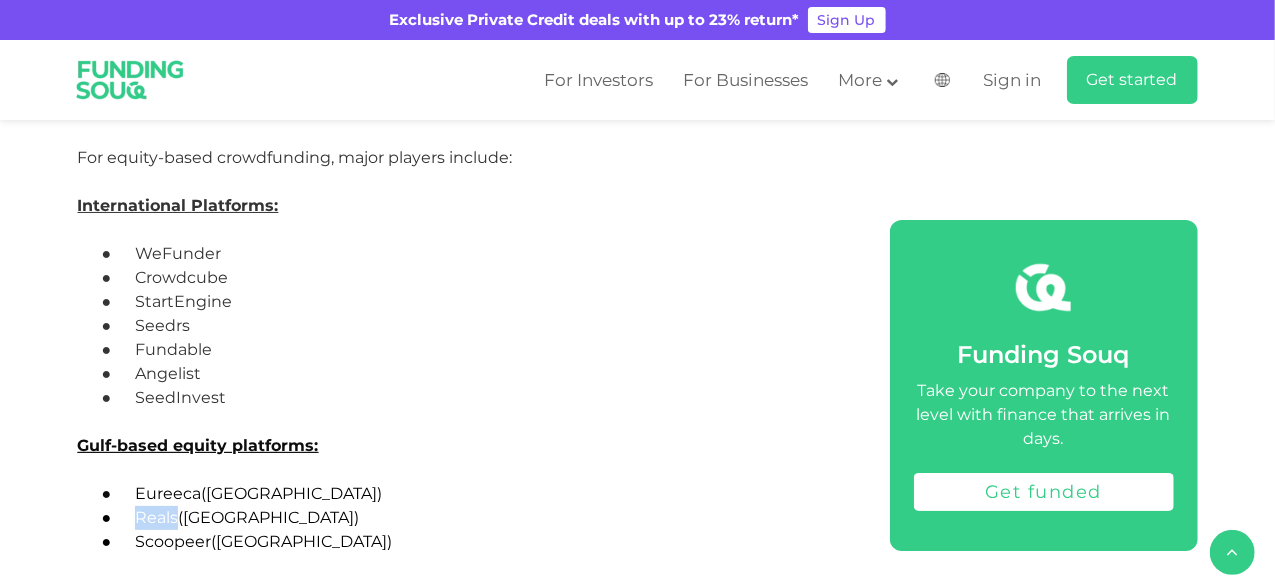 drag, startPoint x: 177, startPoint y: 515, endPoint x: 239, endPoint y: 492, distance: 66.12866 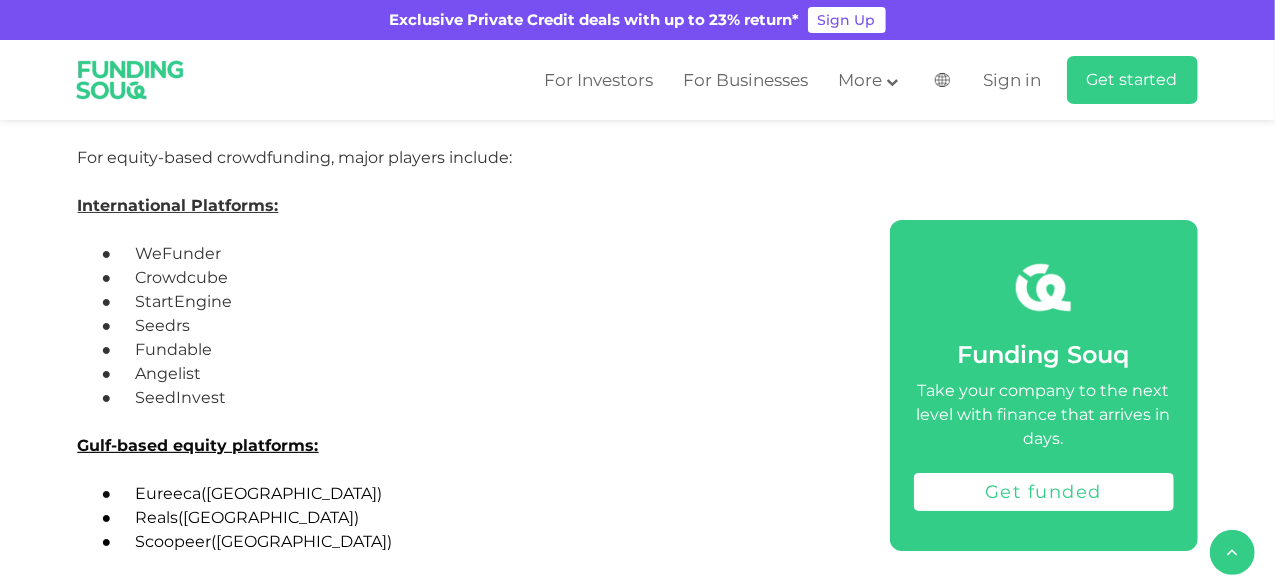 click on "●        SeedInvest" at bounding box center [485, 410] 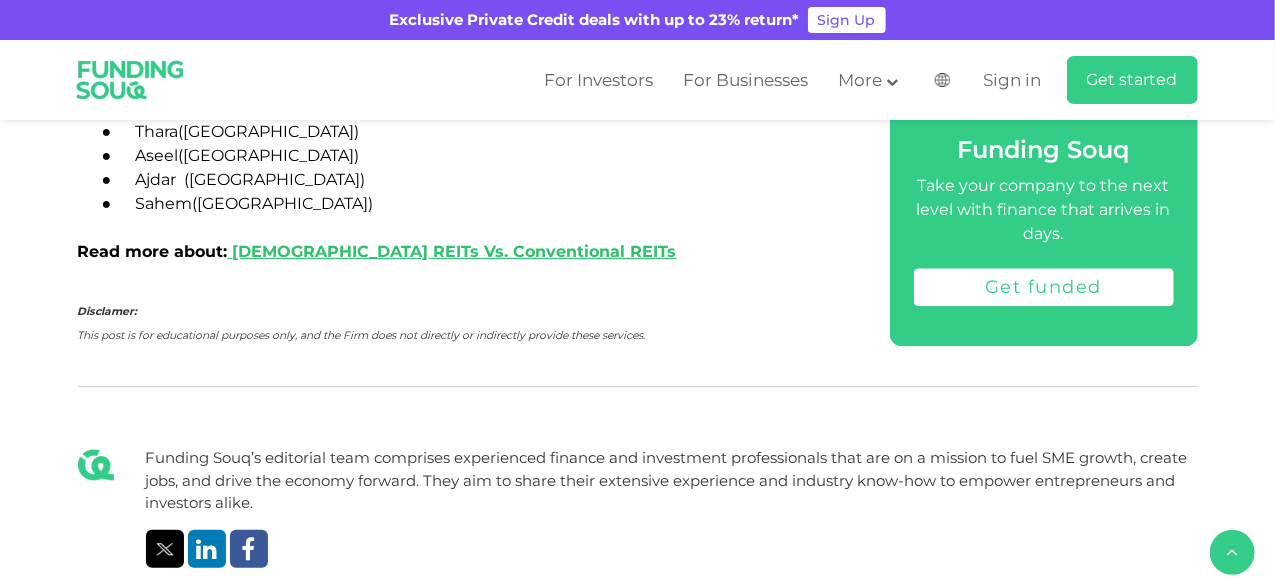 scroll, scrollTop: 6089, scrollLeft: 0, axis: vertical 